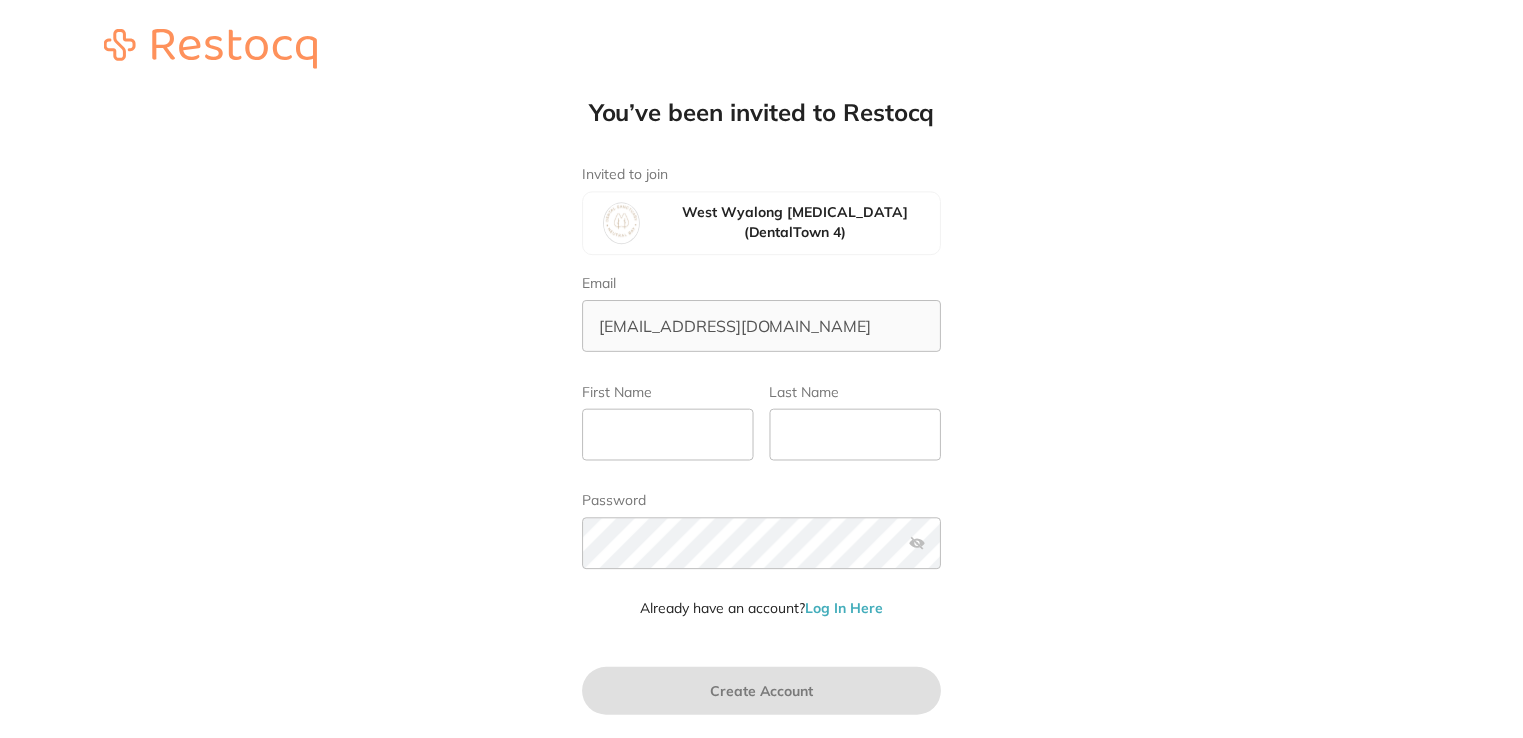 scroll, scrollTop: 0, scrollLeft: 0, axis: both 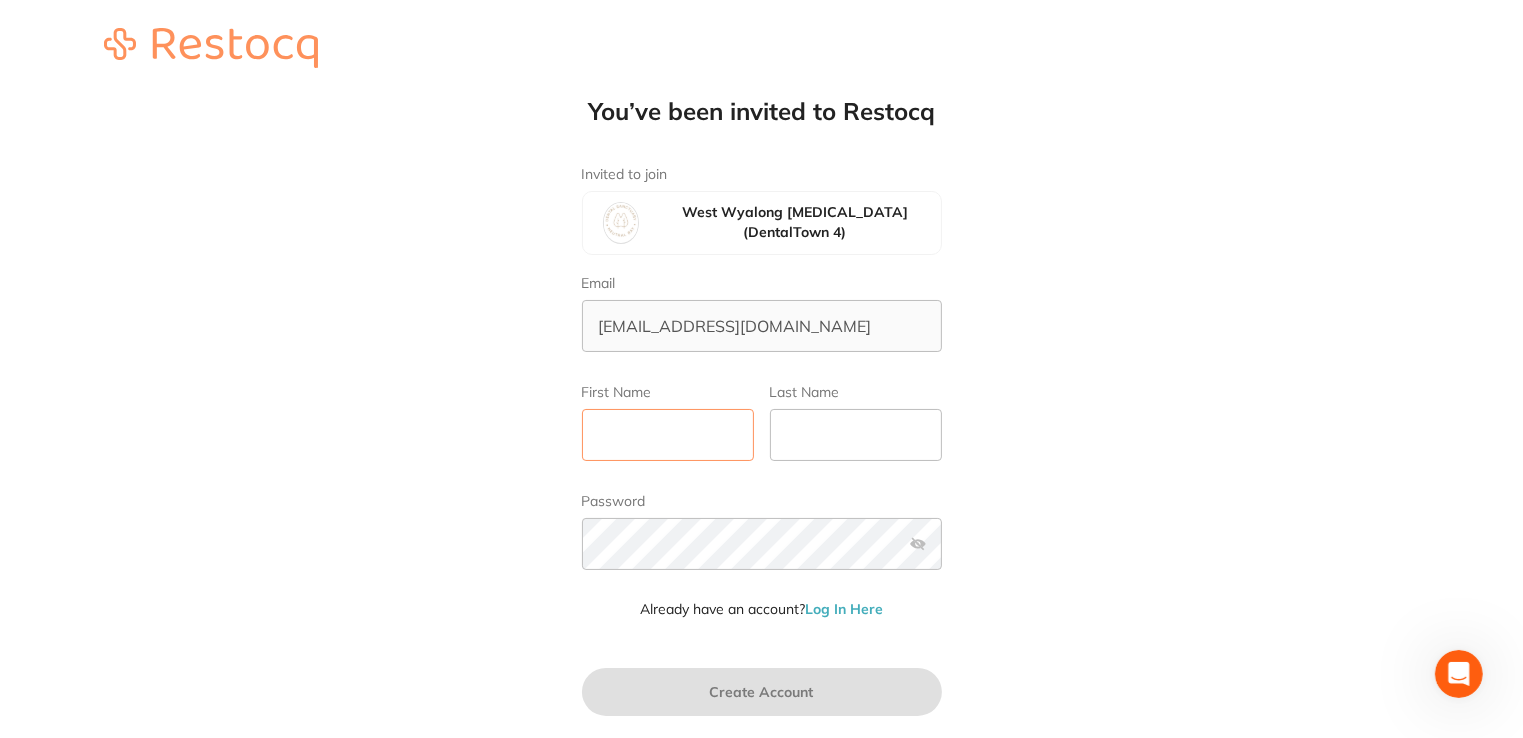 click on "First Name" at bounding box center (668, 435) 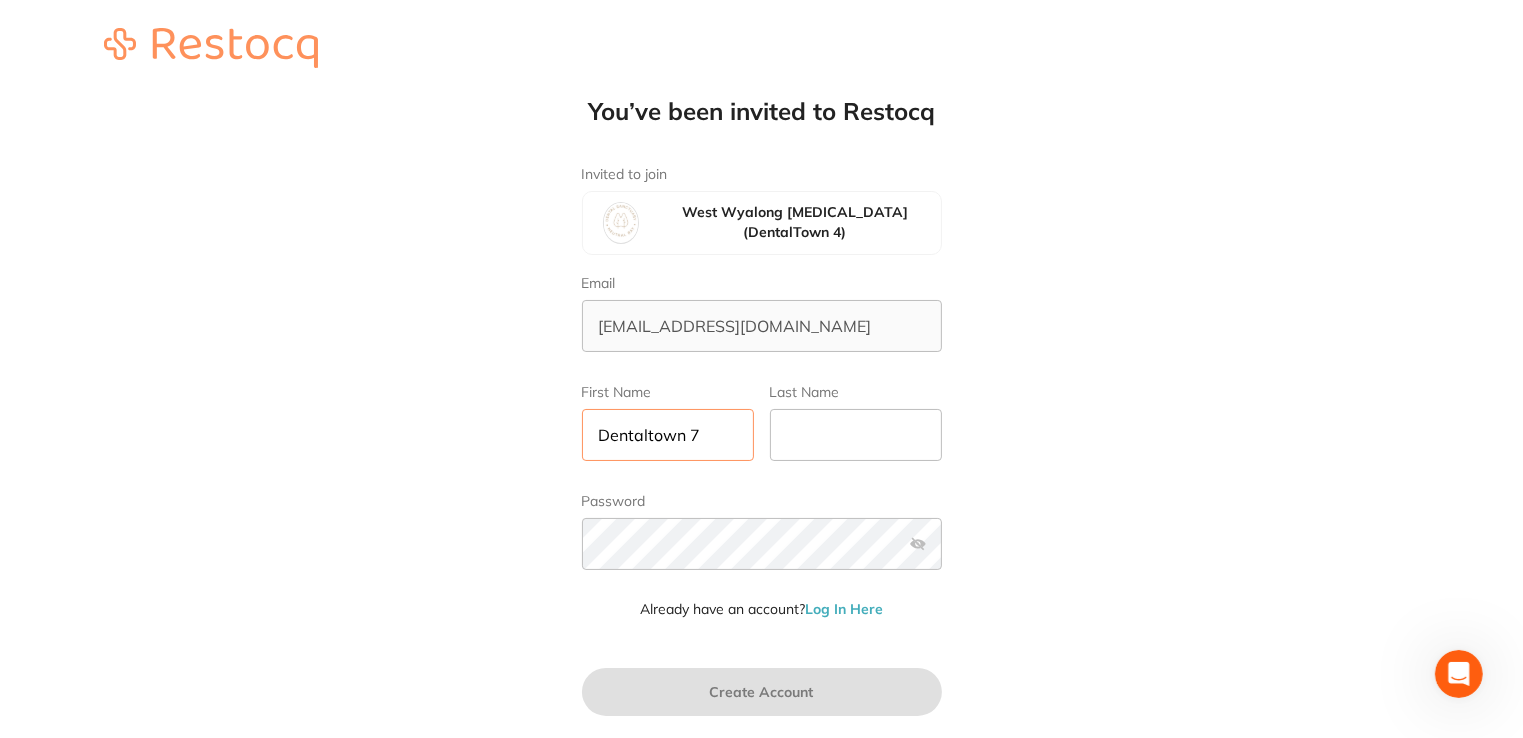 type on "Dentaltown 7" 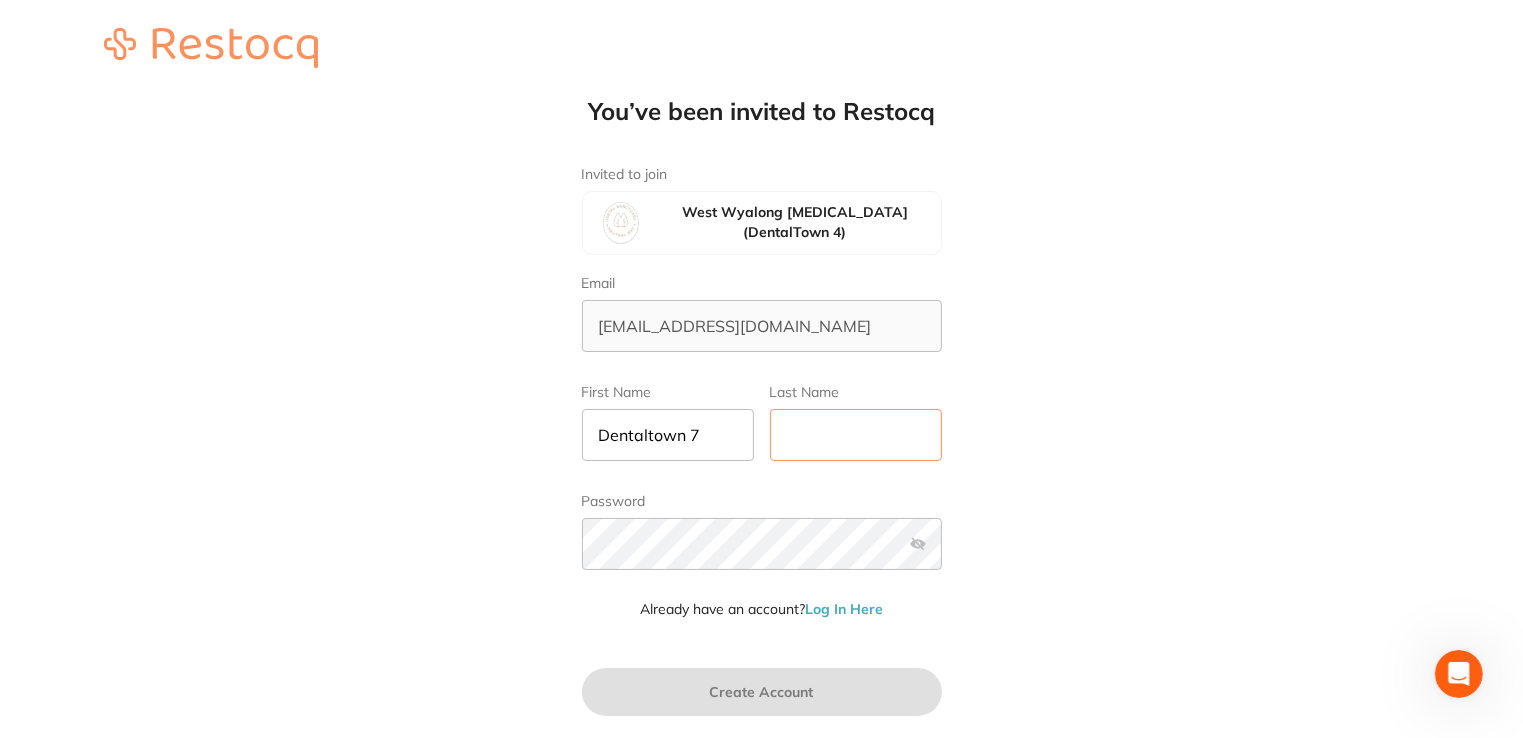 click on "Last Name" at bounding box center (856, 435) 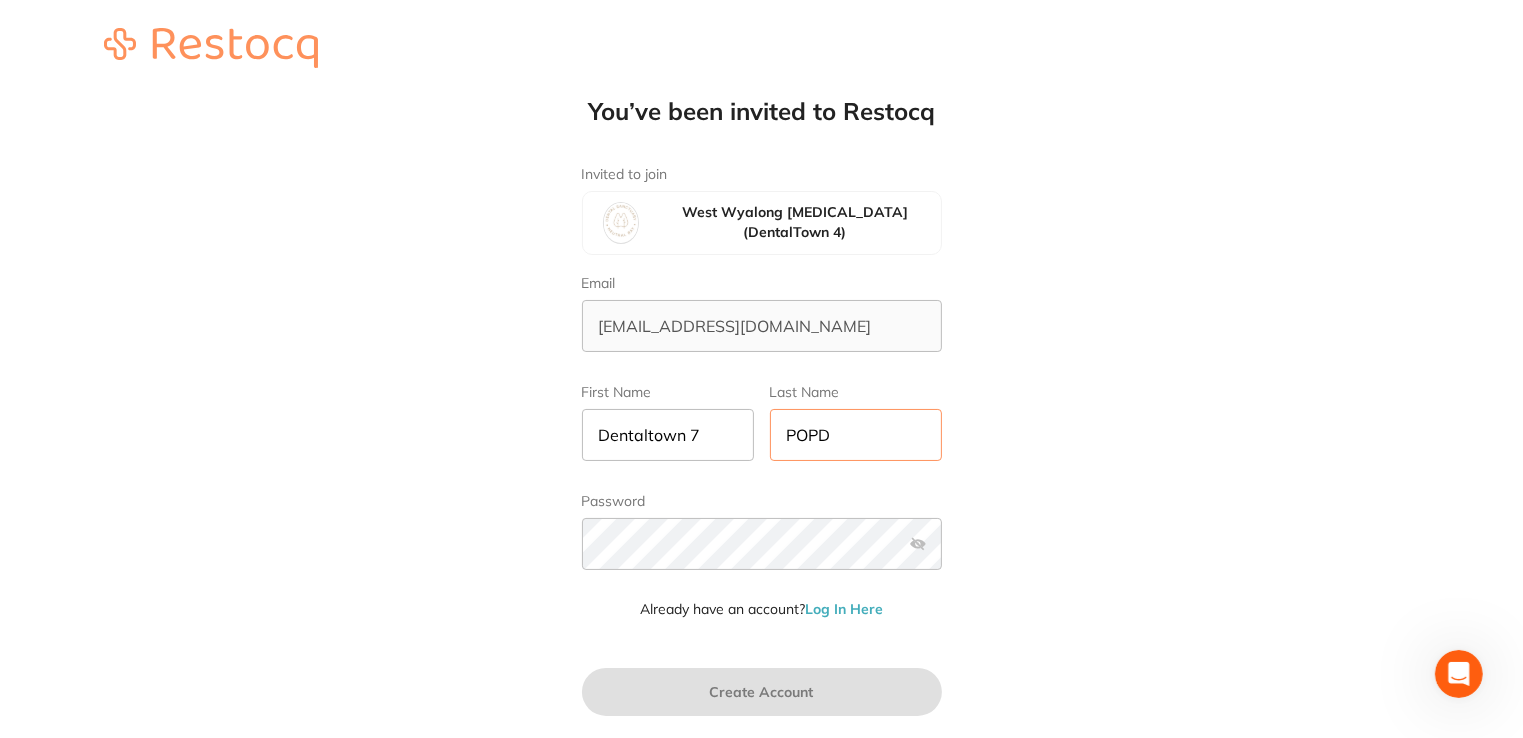 type on "POPD" 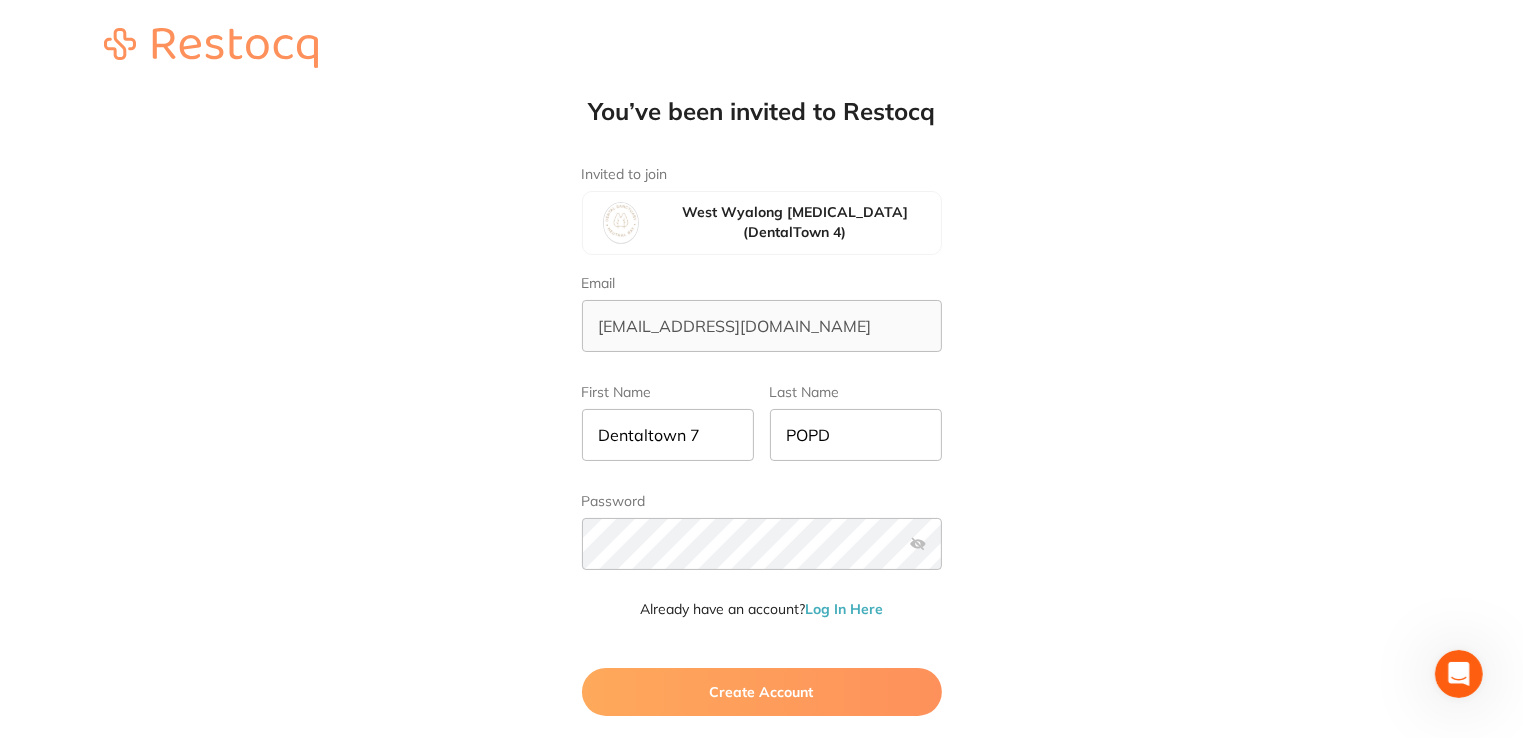 click at bounding box center [918, 544] 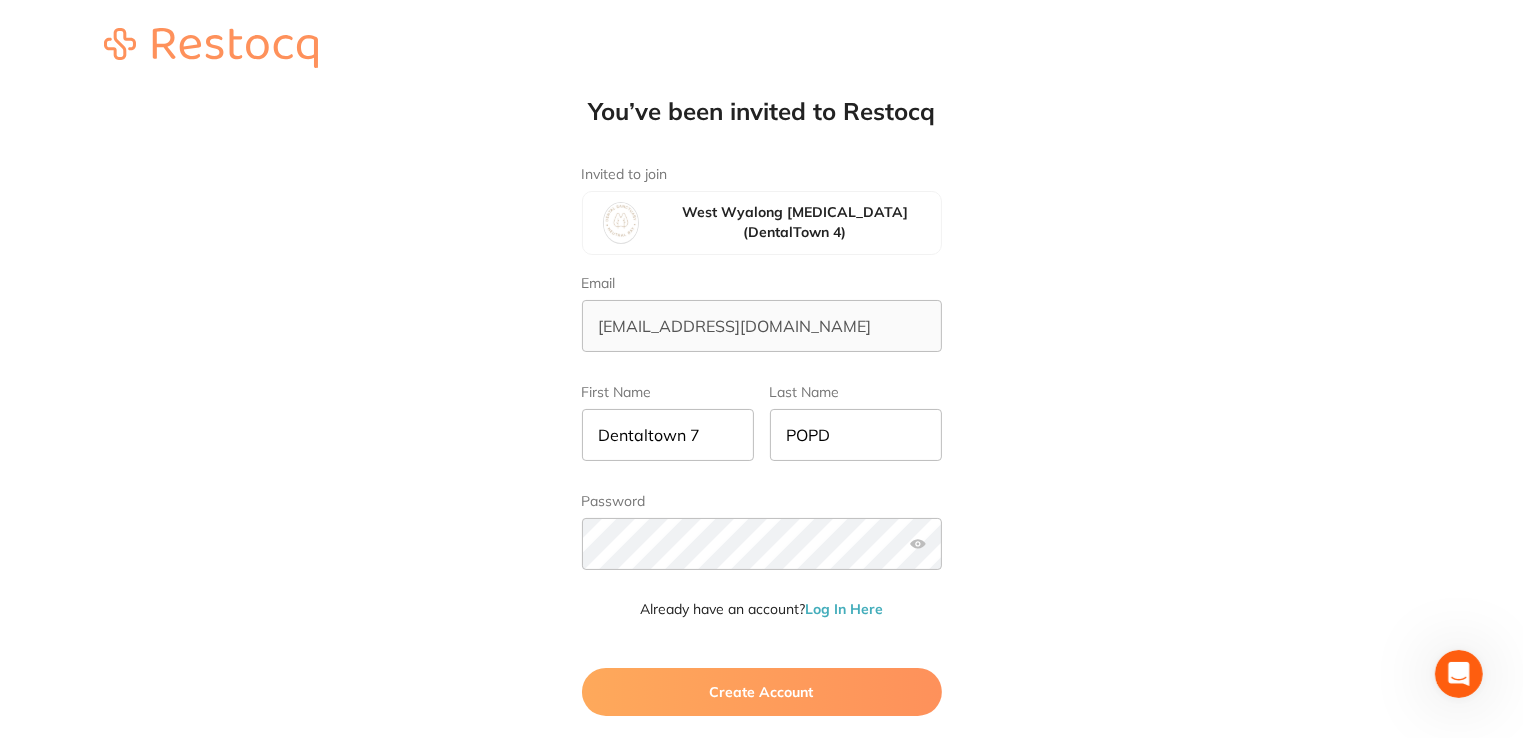 drag, startPoint x: 336, startPoint y: 58, endPoint x: 192, endPoint y: 28, distance: 147.09181 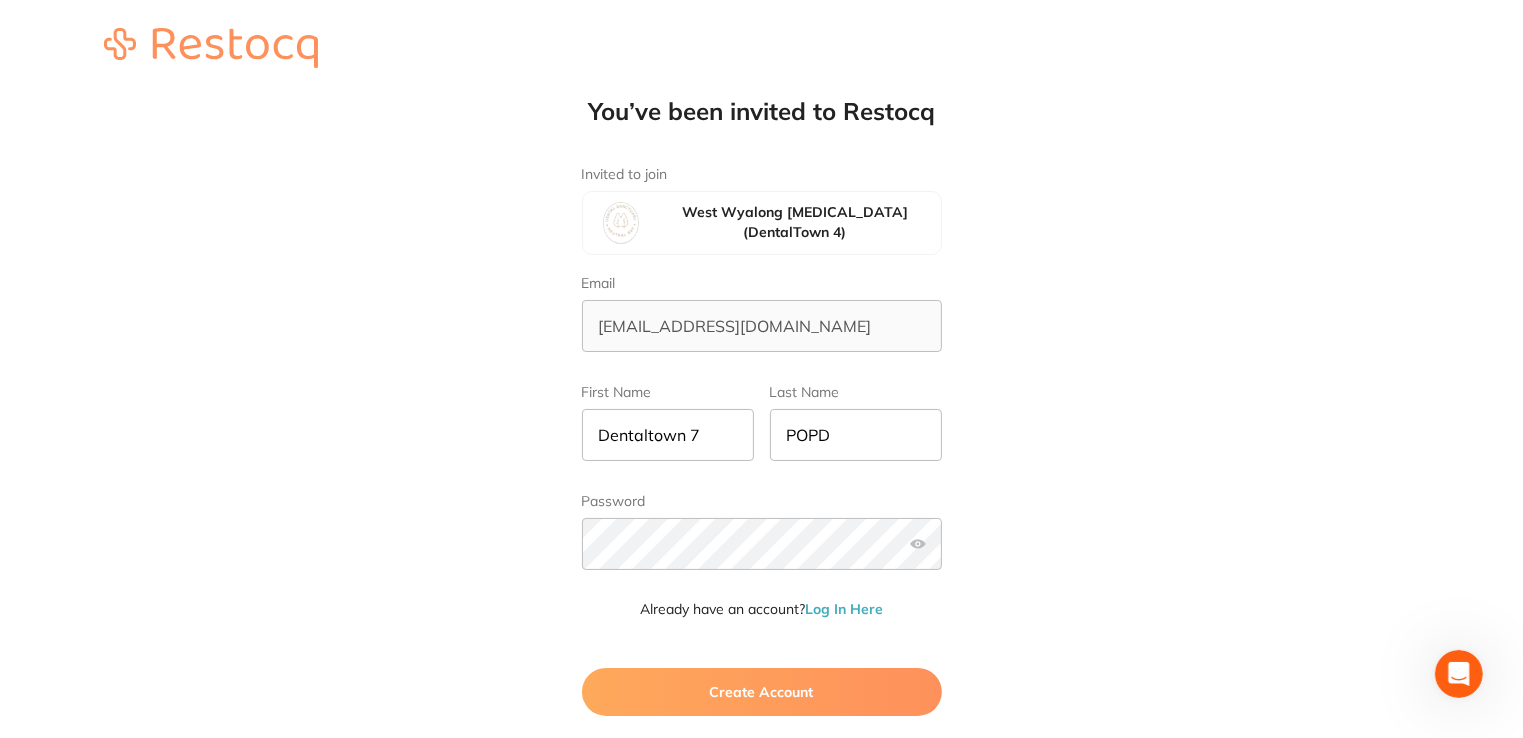 scroll, scrollTop: 0, scrollLeft: 0, axis: both 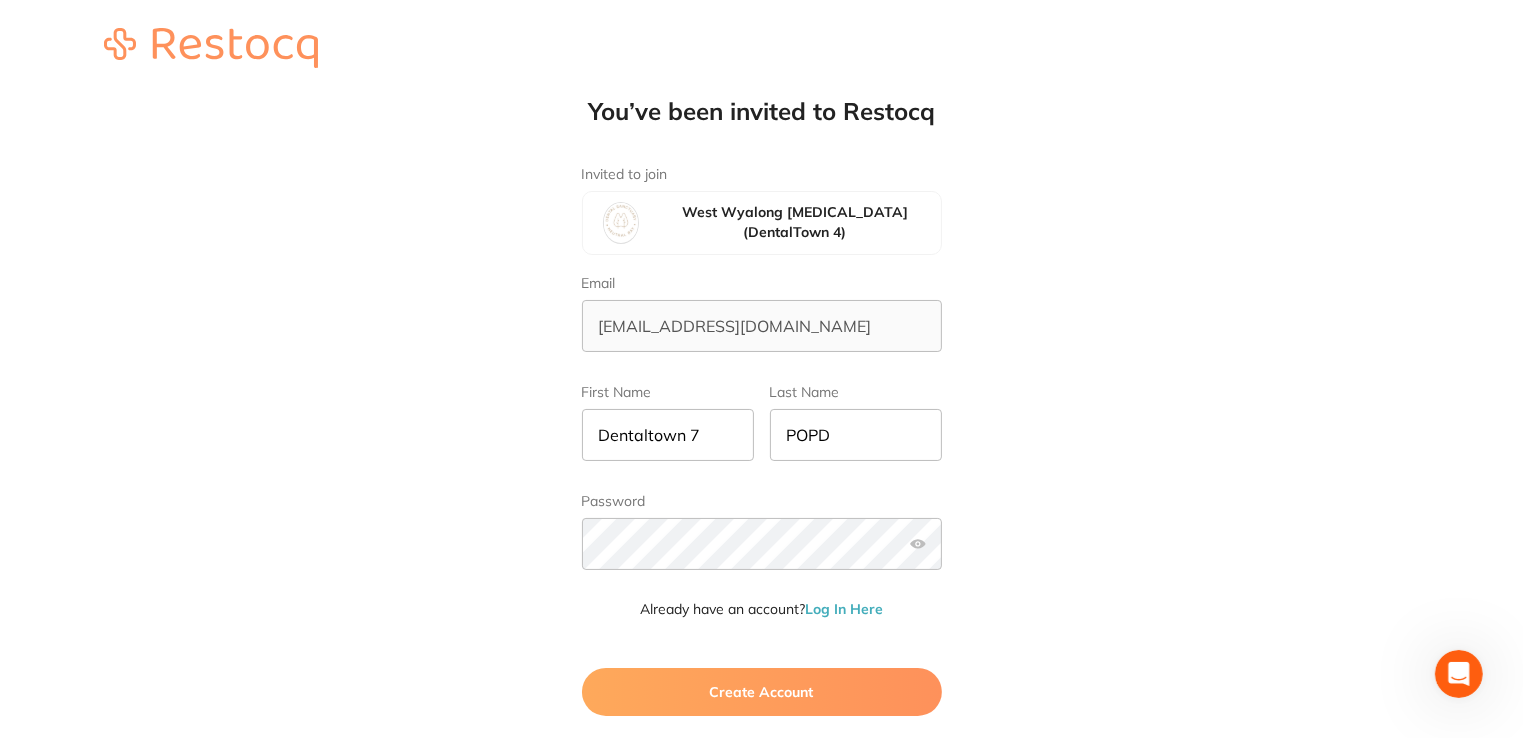 click on "Create Account" at bounding box center [762, 692] 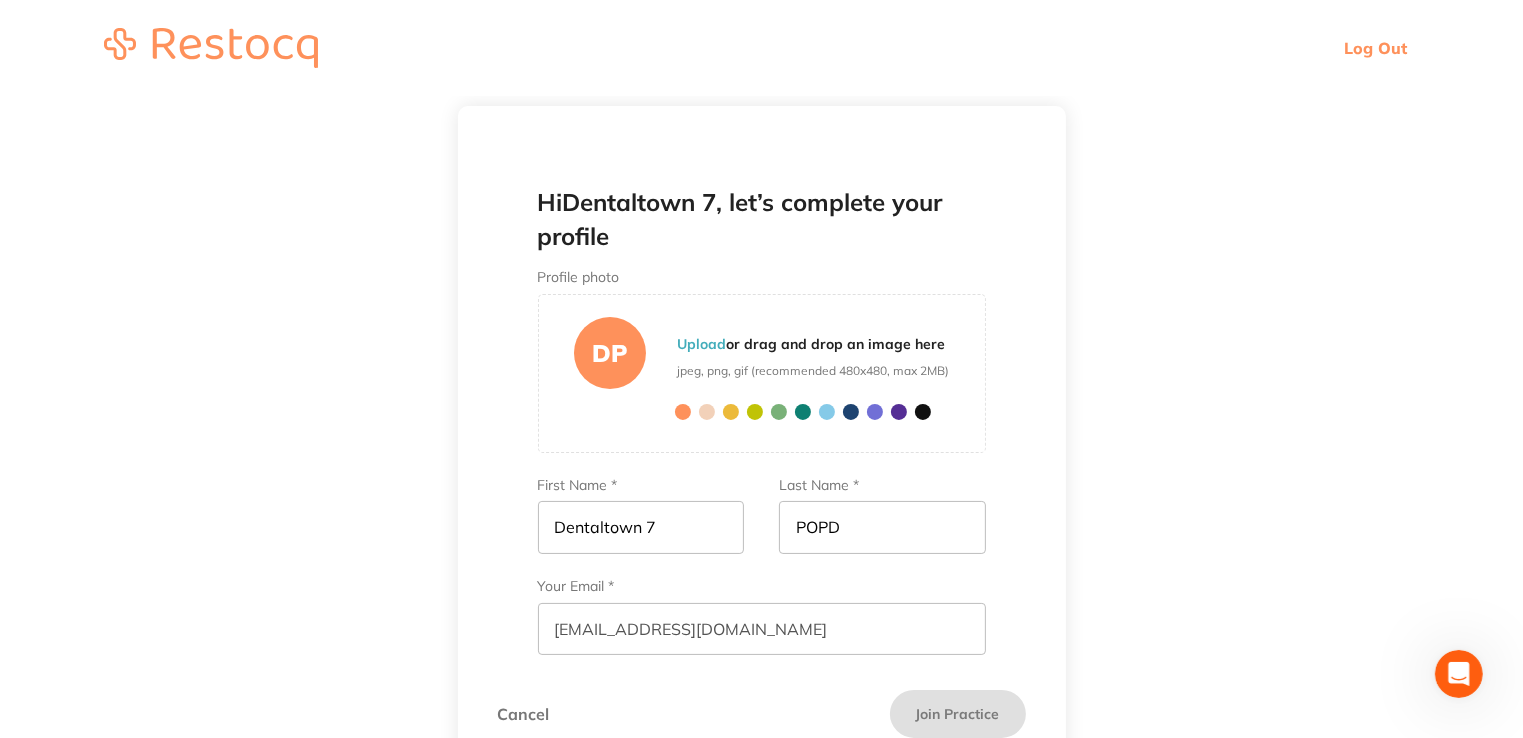 scroll, scrollTop: 0, scrollLeft: 0, axis: both 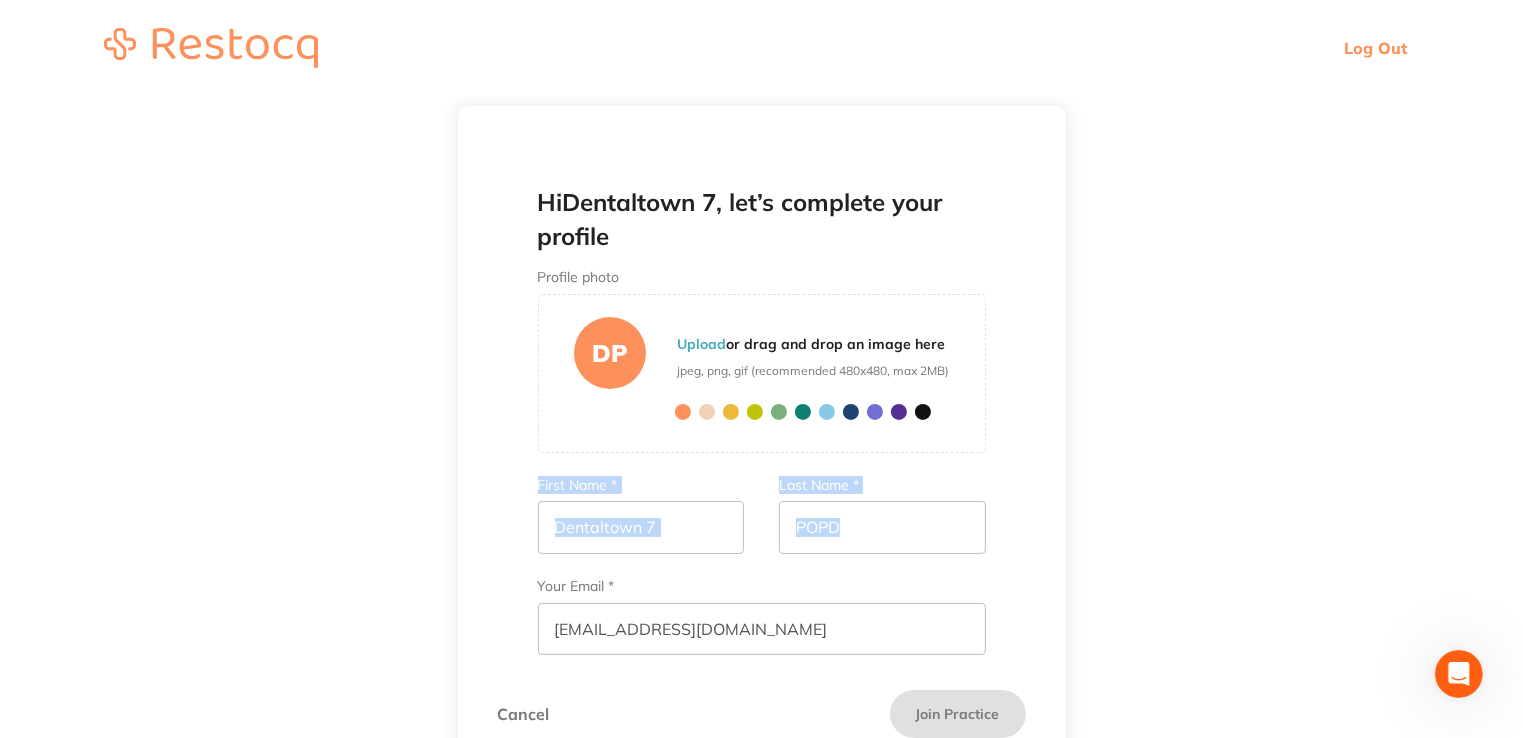 drag, startPoint x: 1063, startPoint y: 456, endPoint x: 1056, endPoint y: 606, distance: 150.16324 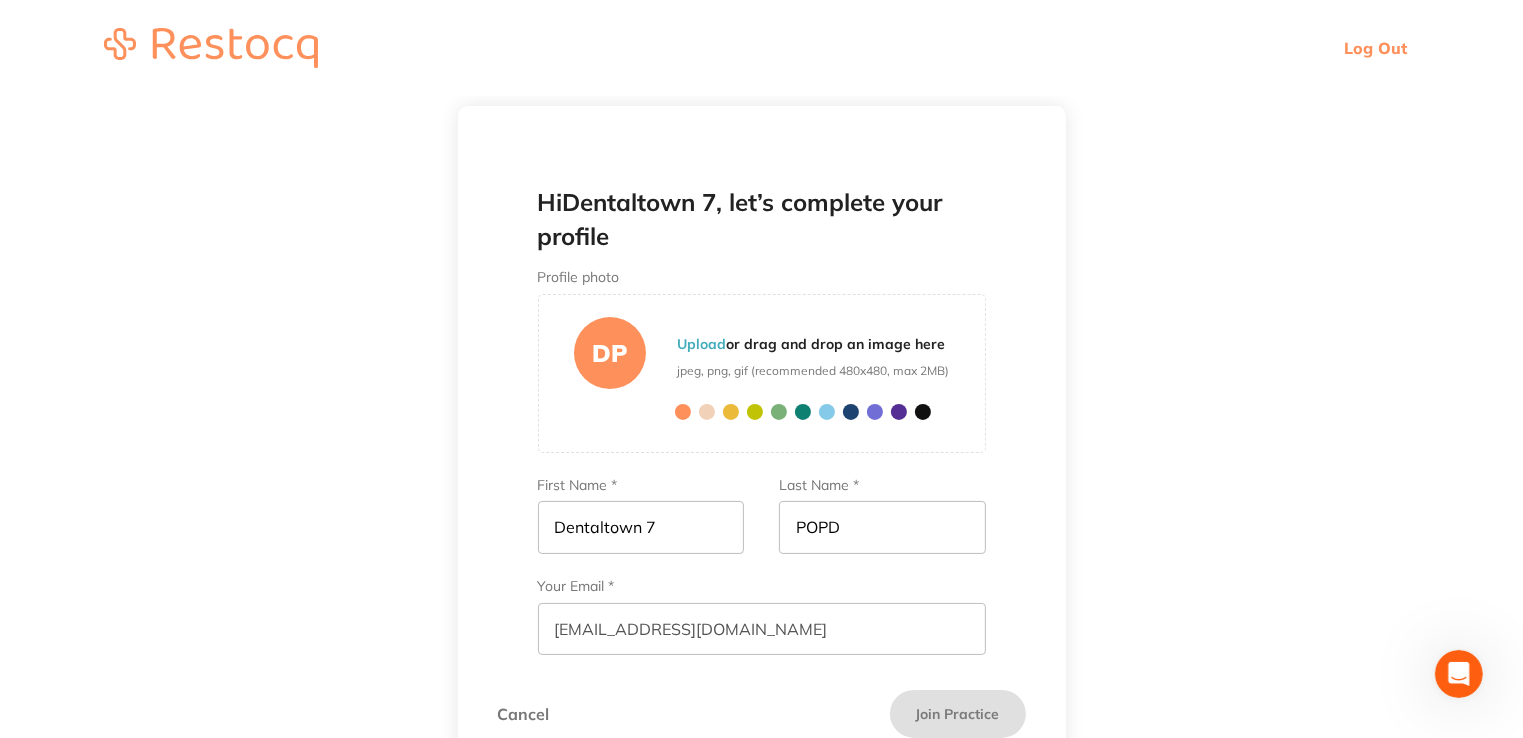 click on "Hi  Dentaltown 7 , let’s complete your profile Profile photo DP Upload  or drag and drop an image here jpeg, png, gif (recommended 480x480, max 2MB) Upload  First Name * Dentaltown 7 Last Name * POPD Your Email * [EMAIL_ADDRESS][DOMAIN_NAME] Contact Number * Cancel Join Practice" at bounding box center [761, 434] 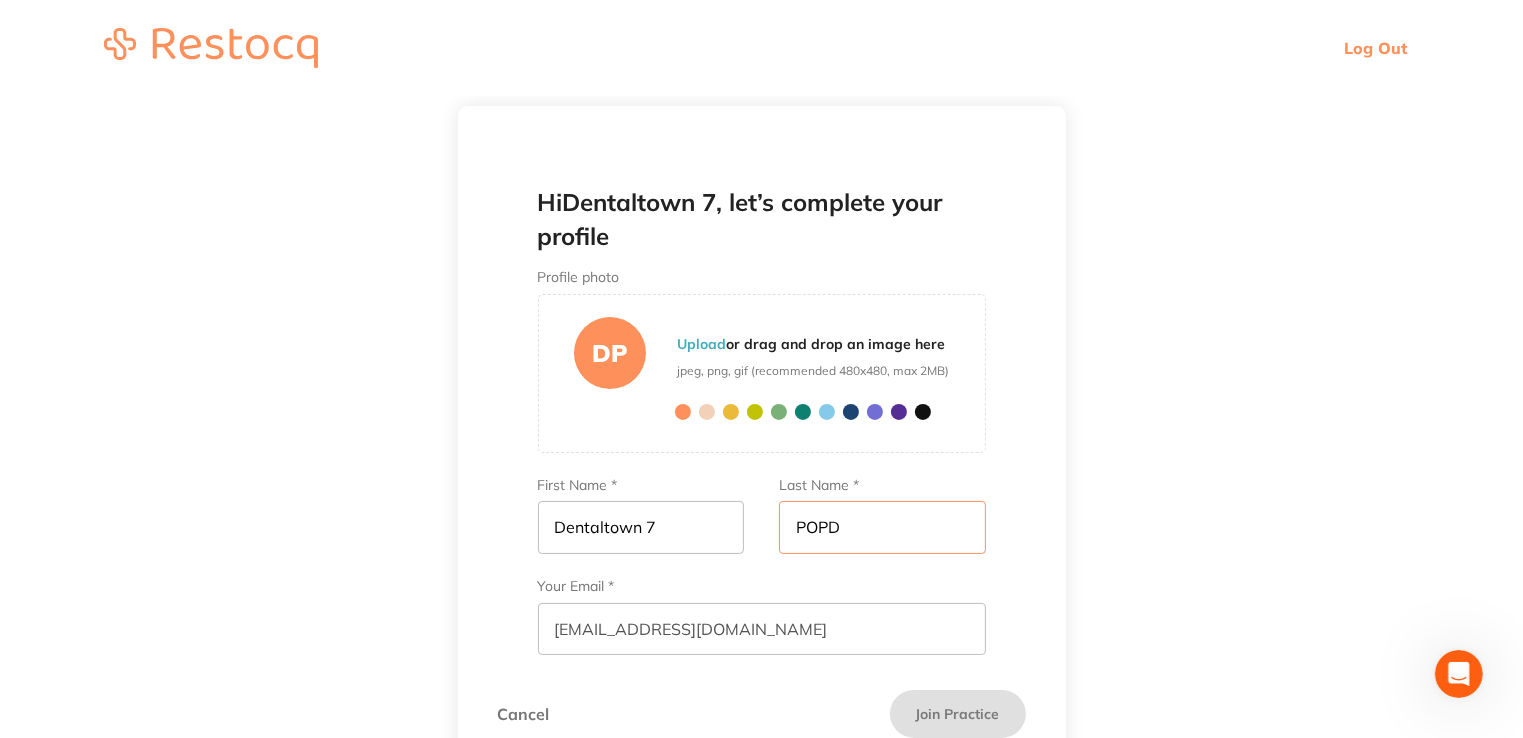 click on "POPD" at bounding box center [882, 527] 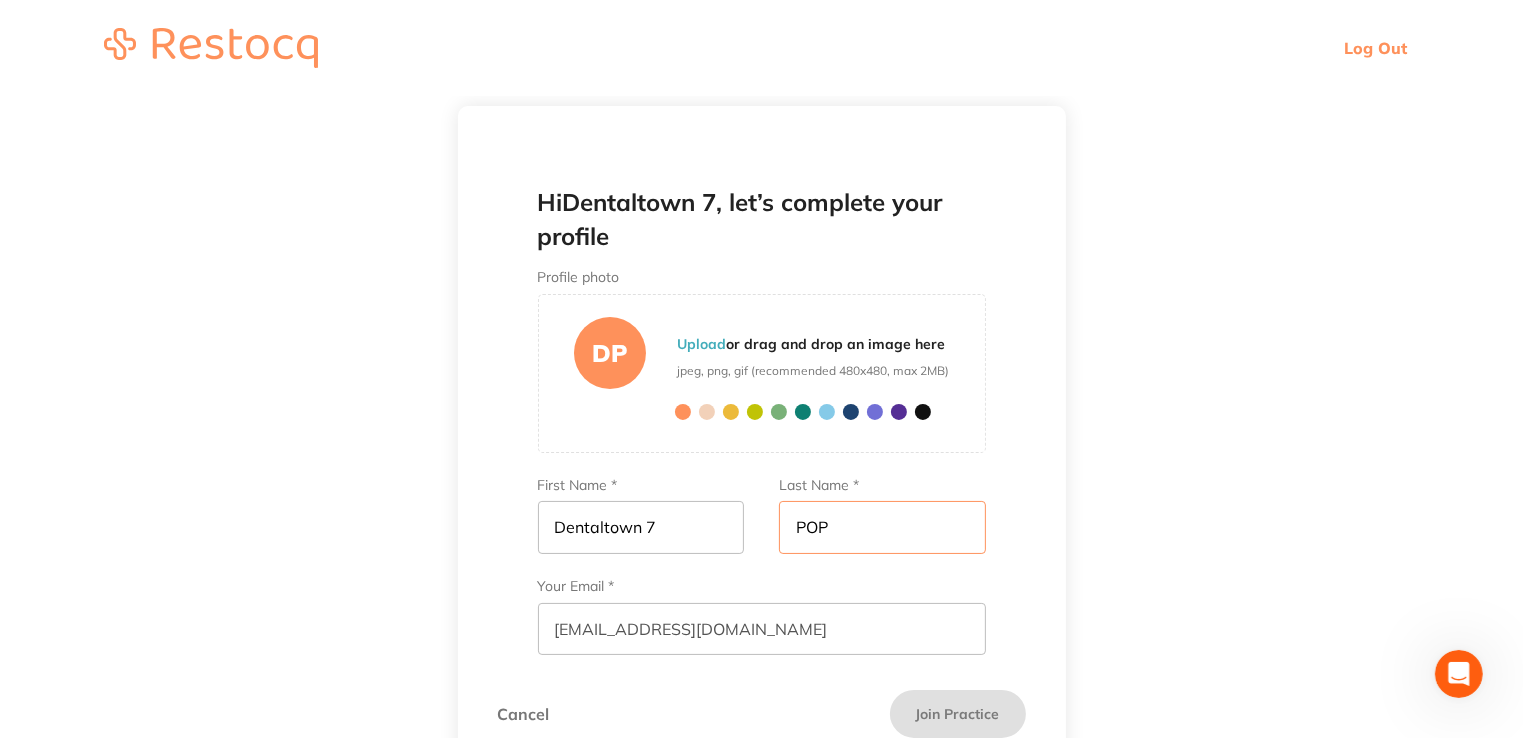 type on "POP" 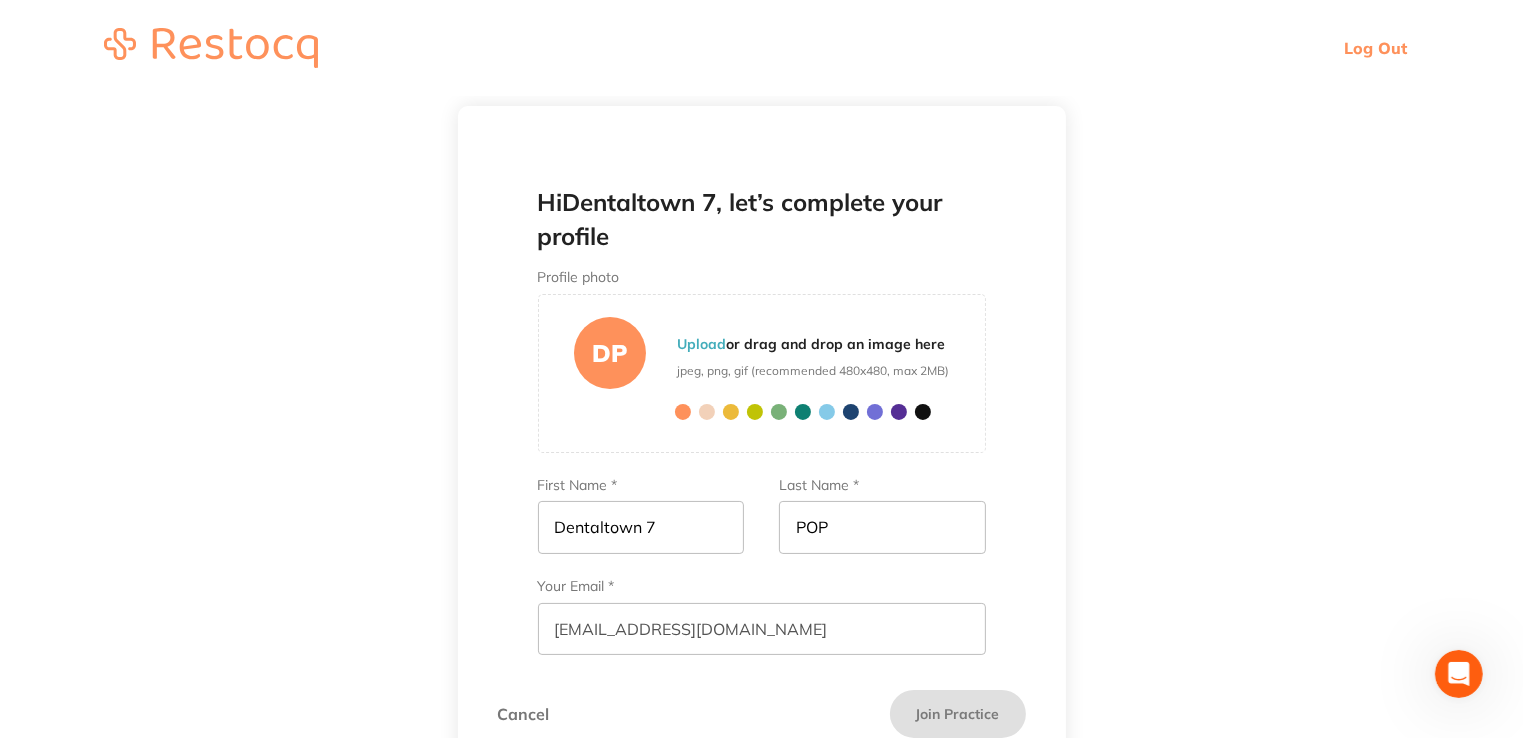scroll, scrollTop: 0, scrollLeft: 0, axis: both 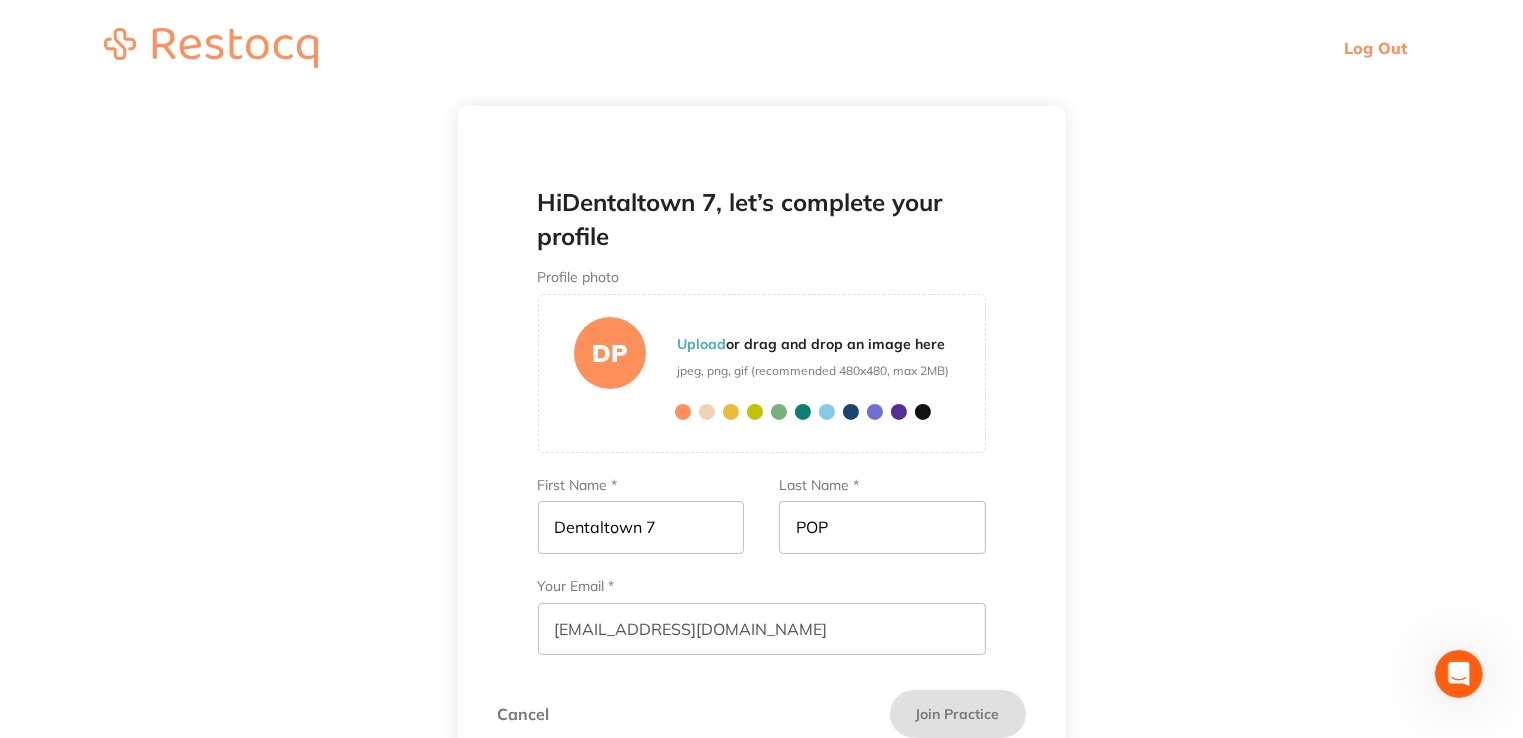 click on "Profile photo DP Upload  or drag and drop an image here jpeg, png, gif (recommended 480x480, max 2MB) Upload  First Name * Dentaltown 7 Last Name * POP Your Email * [EMAIL_ADDRESS][DOMAIN_NAME] Contact Number *" at bounding box center [762, 512] 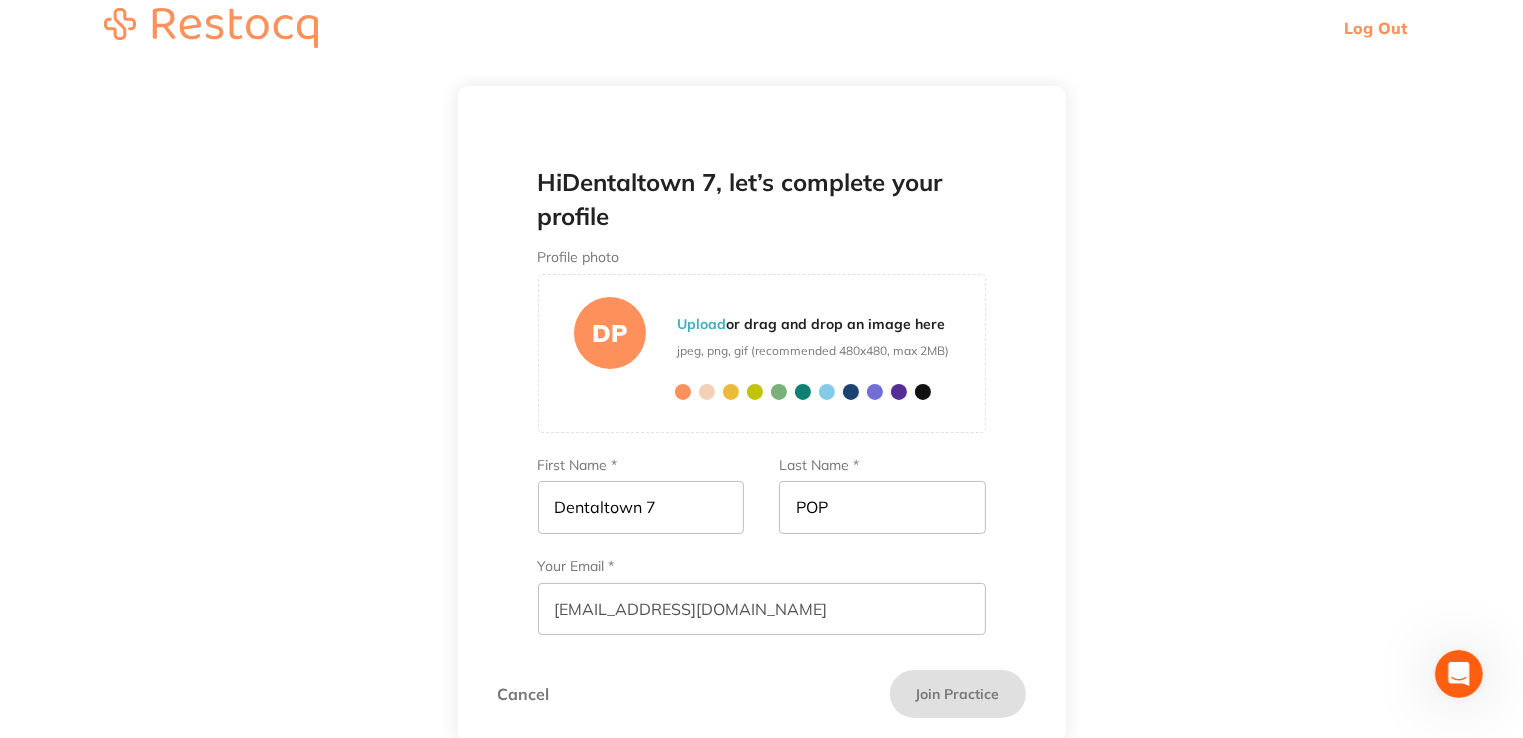 scroll, scrollTop: 33, scrollLeft: 0, axis: vertical 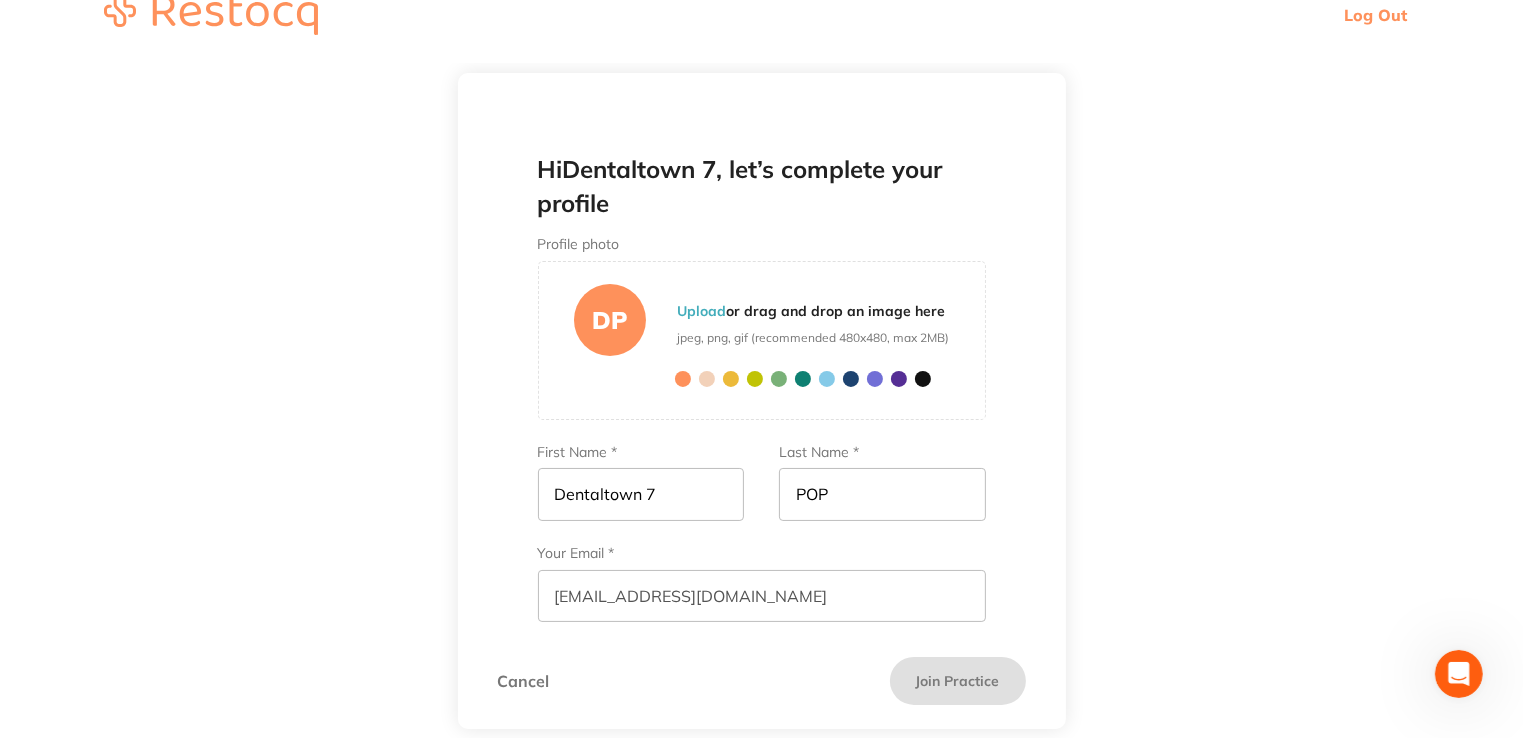 click on "Log Out" at bounding box center [1375, 15] 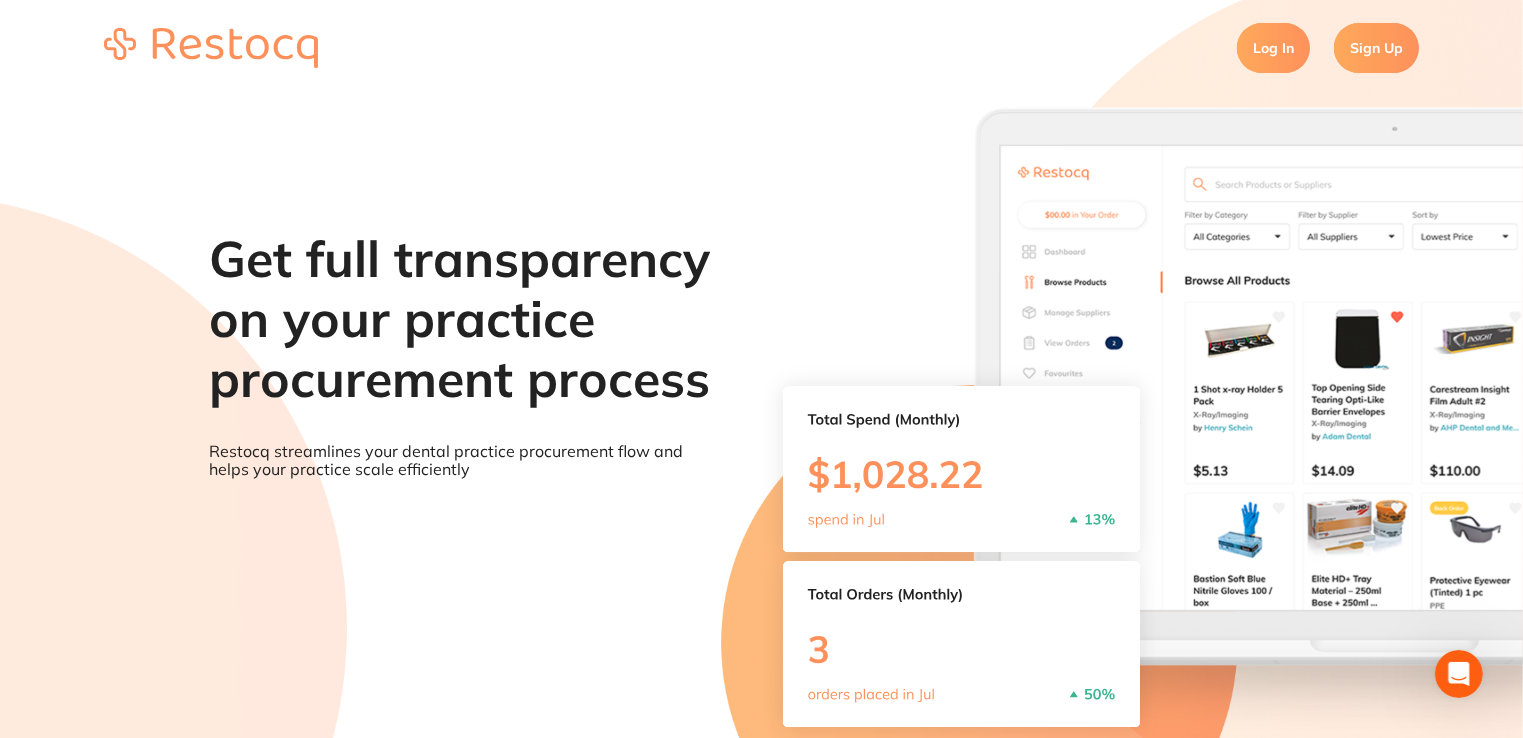 click on "Log In" at bounding box center [1273, 48] 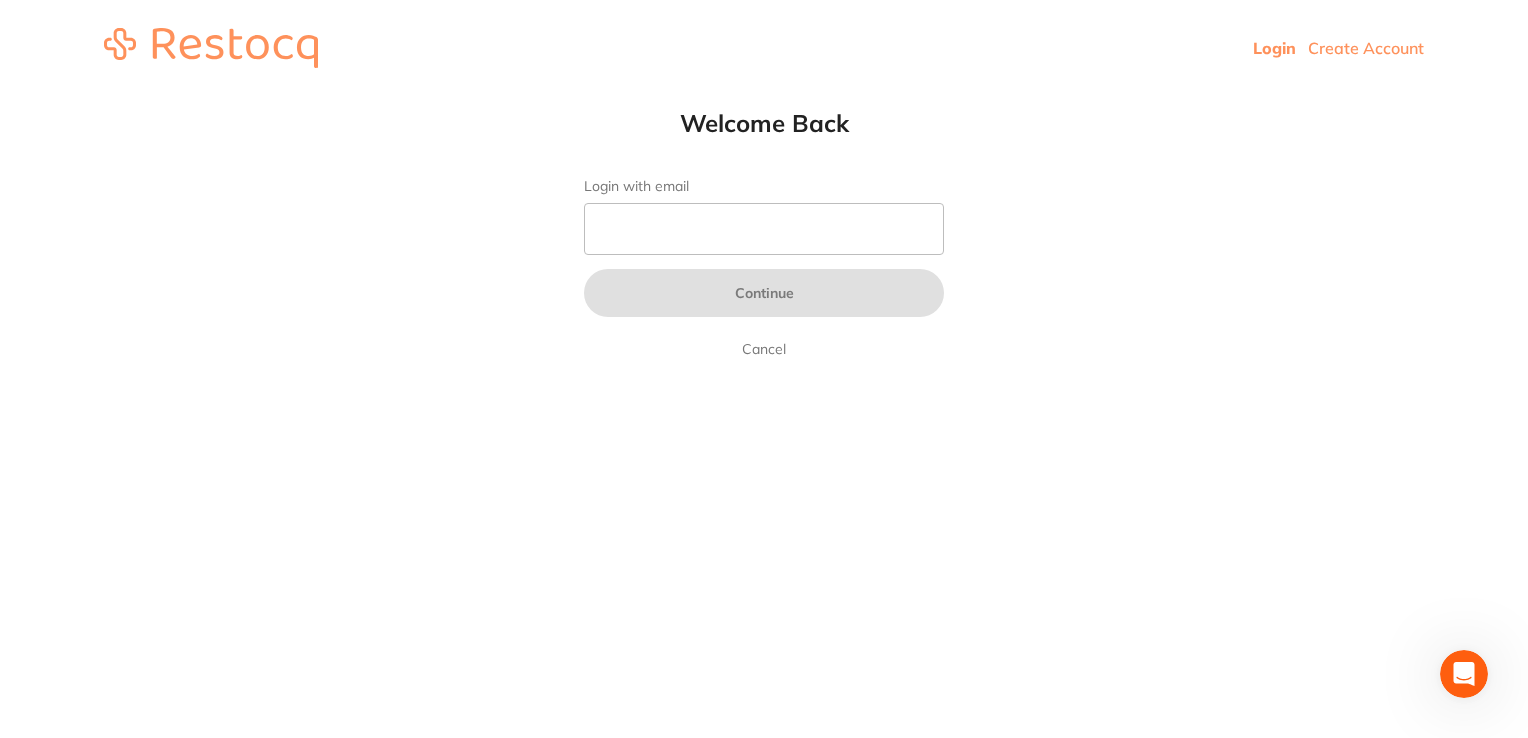 type on "[EMAIL_ADDRESS][DOMAIN_NAME]" 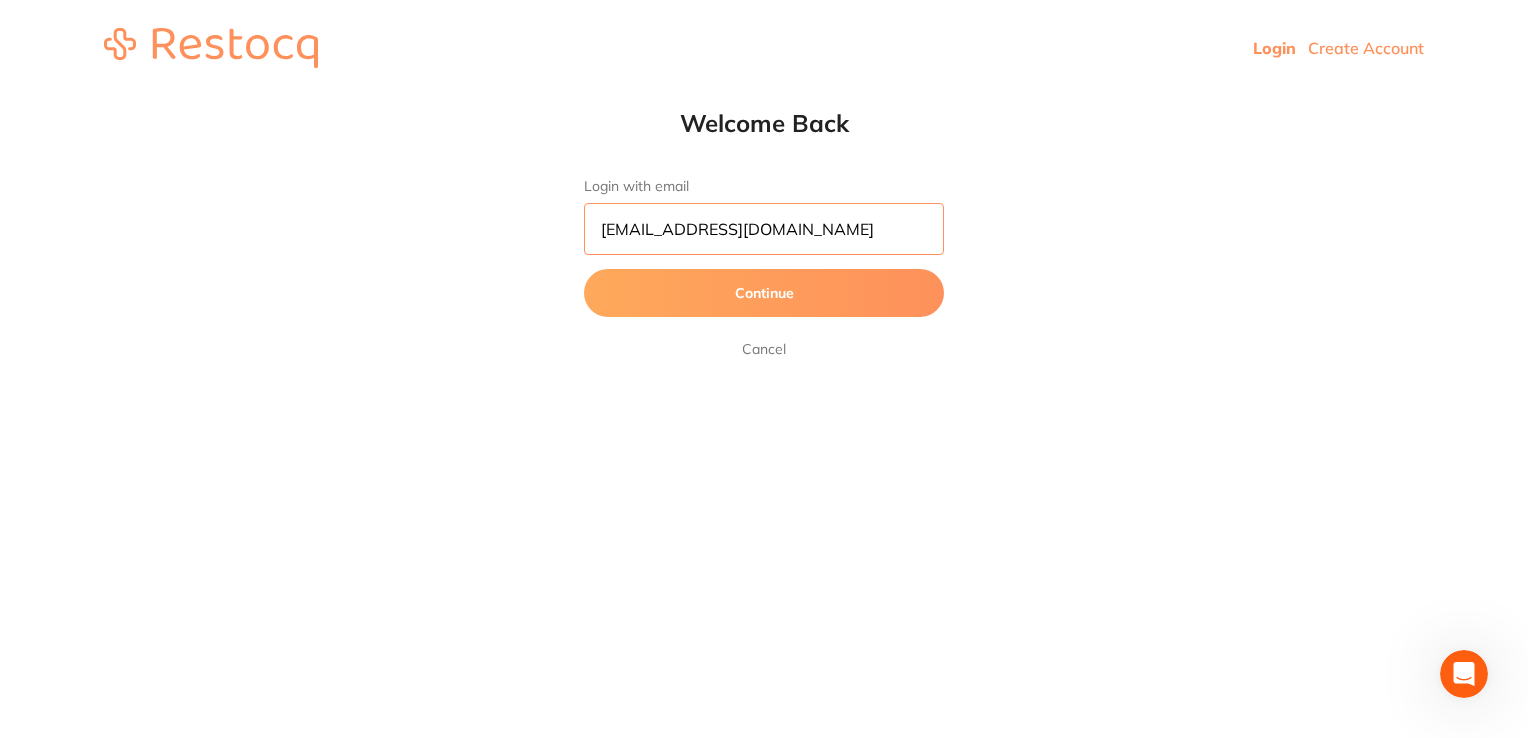 click on "[EMAIL_ADDRESS][DOMAIN_NAME]" at bounding box center (764, 229) 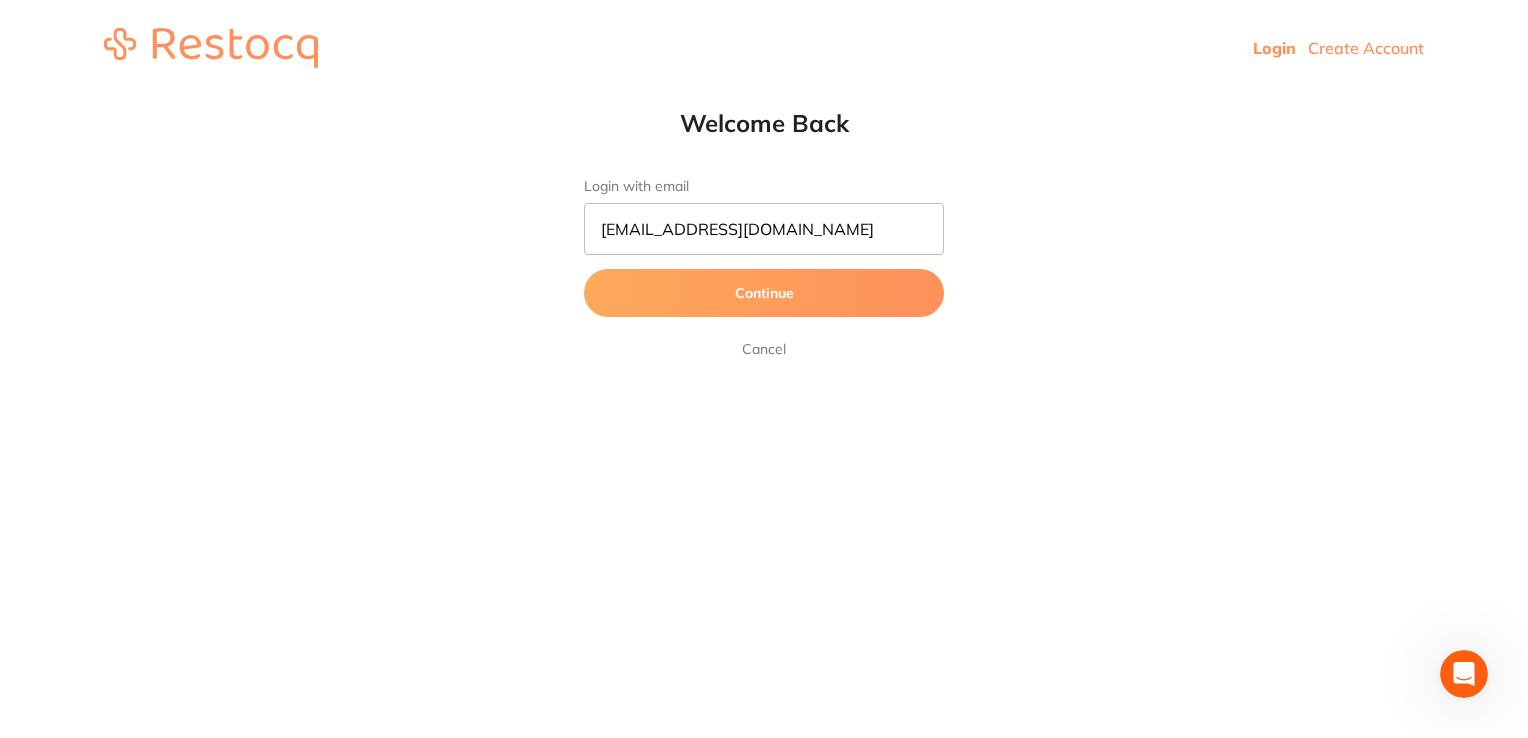 click on "Login Create Account Welcome Back Login with email [EMAIL_ADDRESS][DOMAIN_NAME] Continue Cancel Welcome back, [EMAIL_ADDRESS][DOMAIN_NAME] Change Email Password Forgot Password? Log In Cancel Recover password for [EMAIL_ADDRESS][DOMAIN_NAME] Change Email Send me recovery email Cancel Welcome Back" at bounding box center (764, 48) 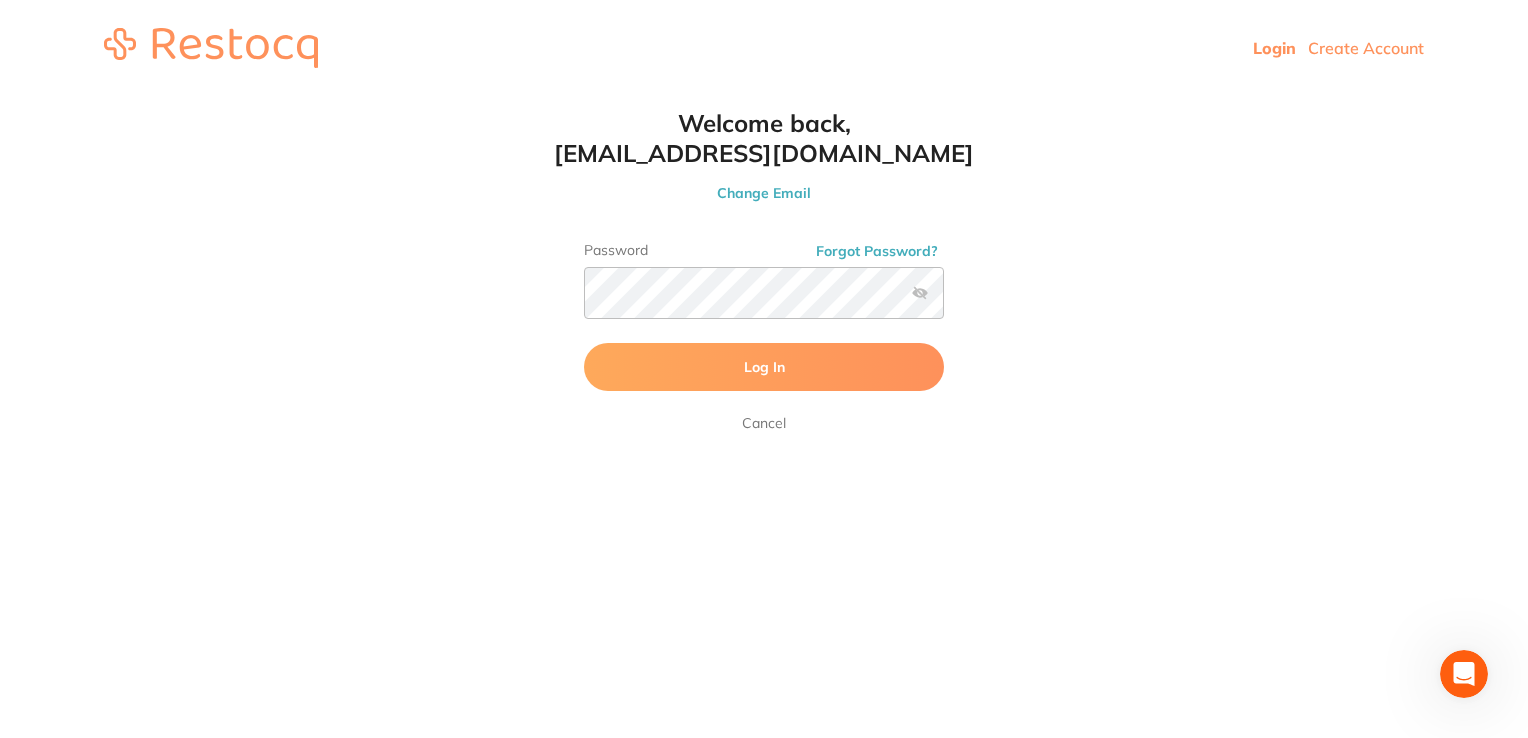 click at bounding box center (920, 293) 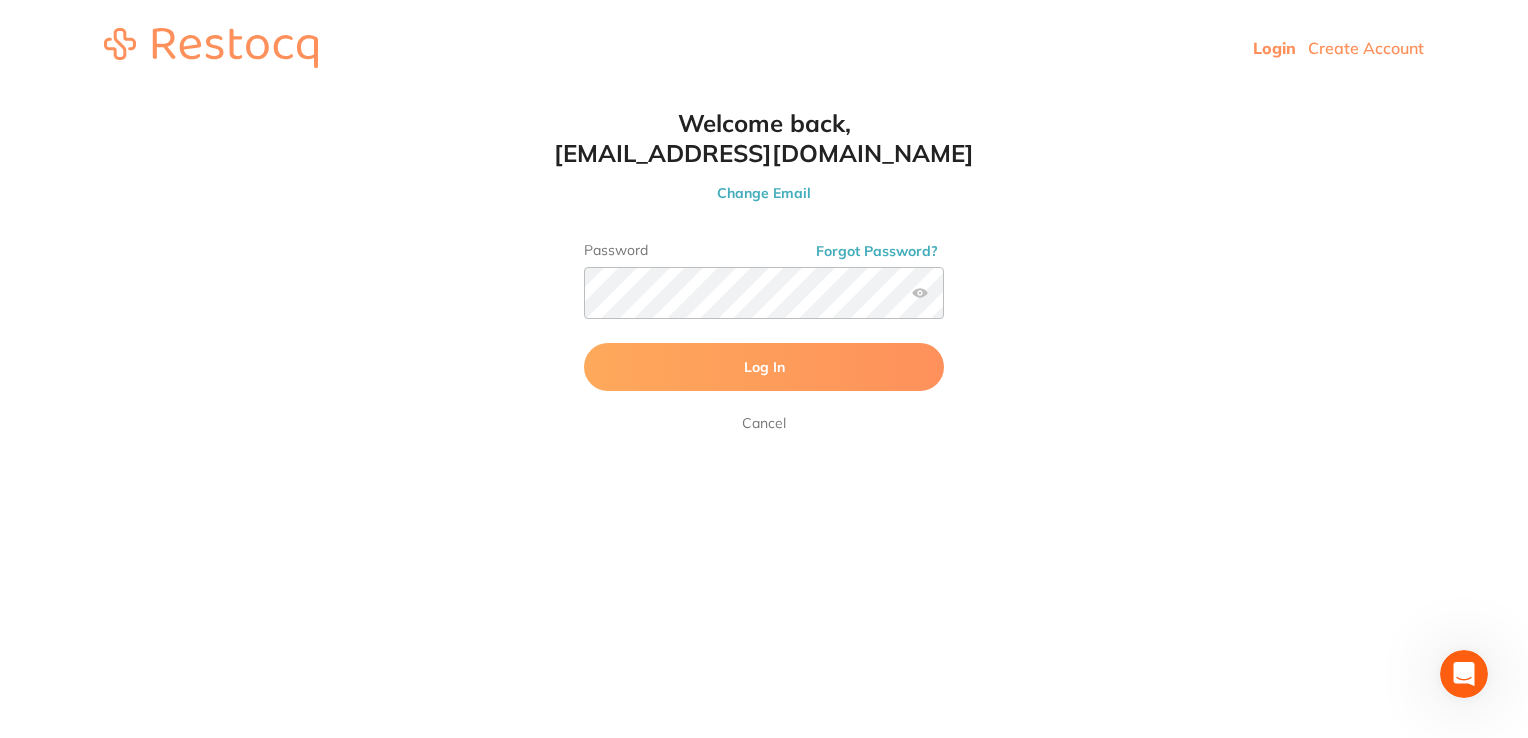 click on "Log In" at bounding box center (764, 367) 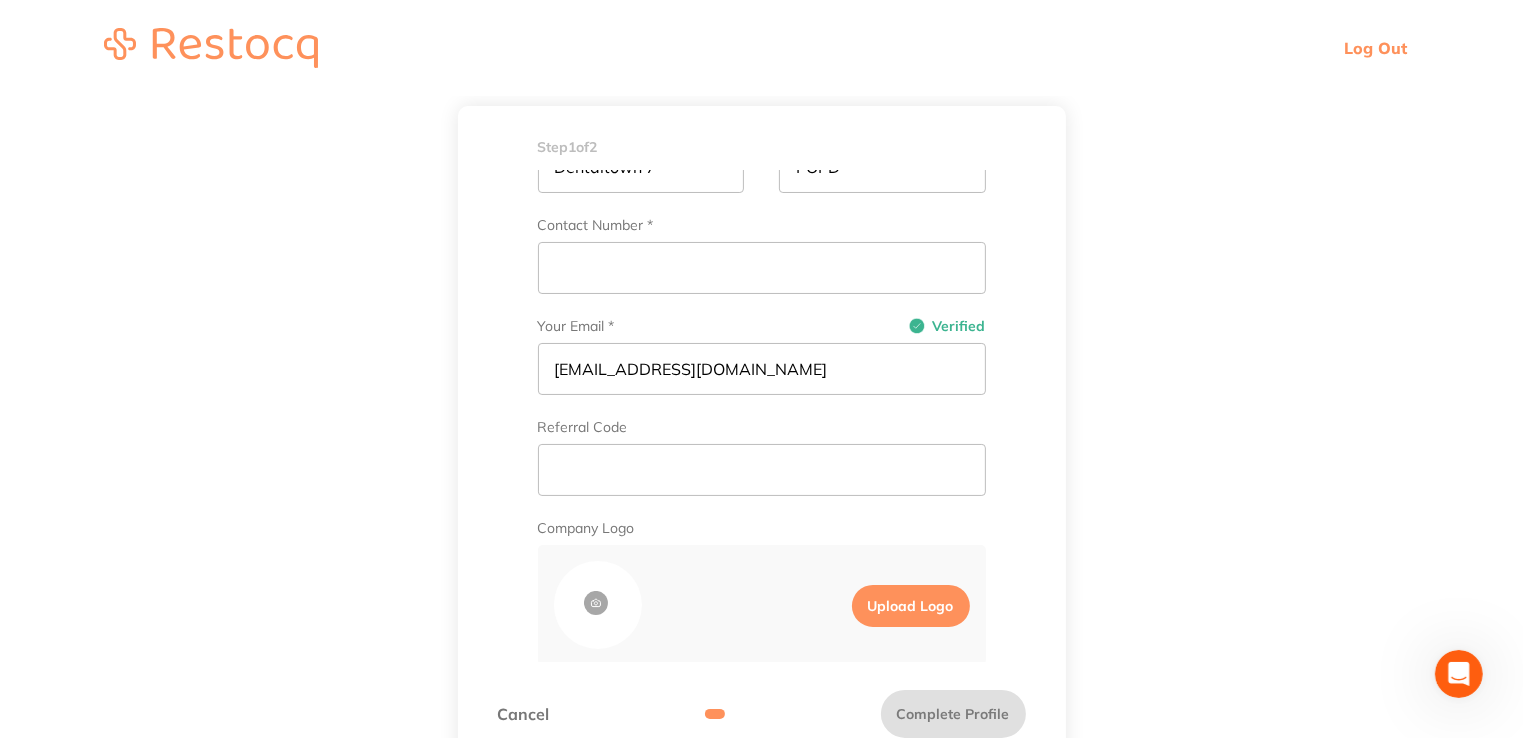 scroll, scrollTop: 572, scrollLeft: 0, axis: vertical 